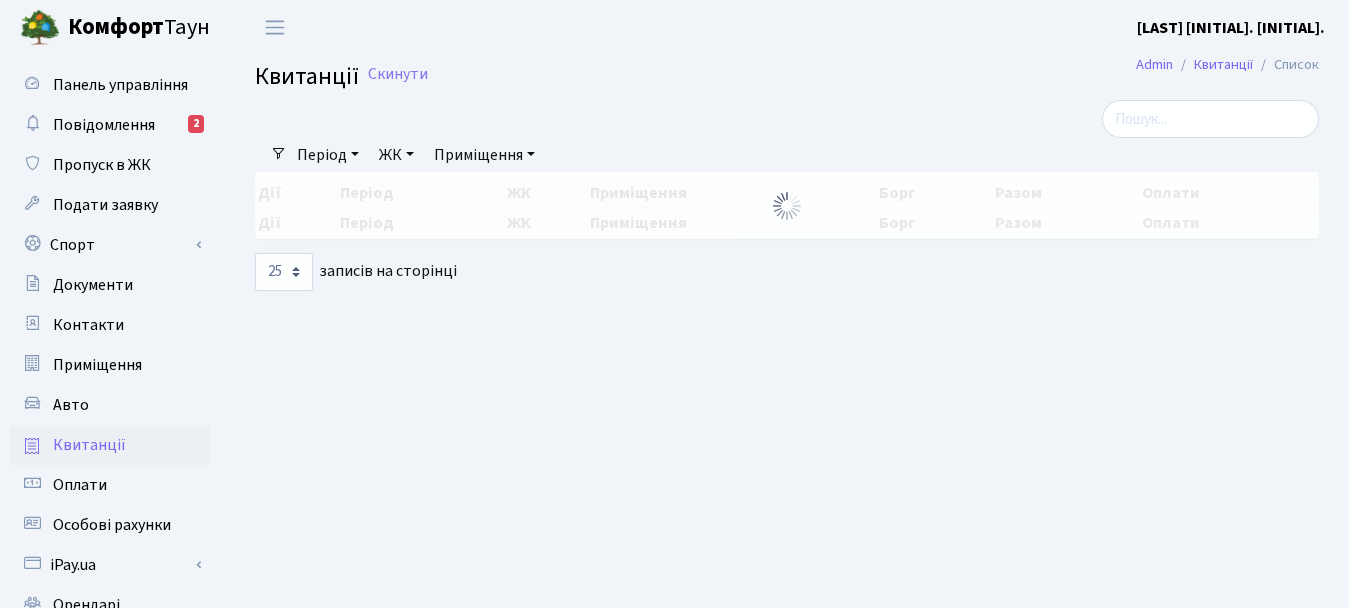 select on "25" 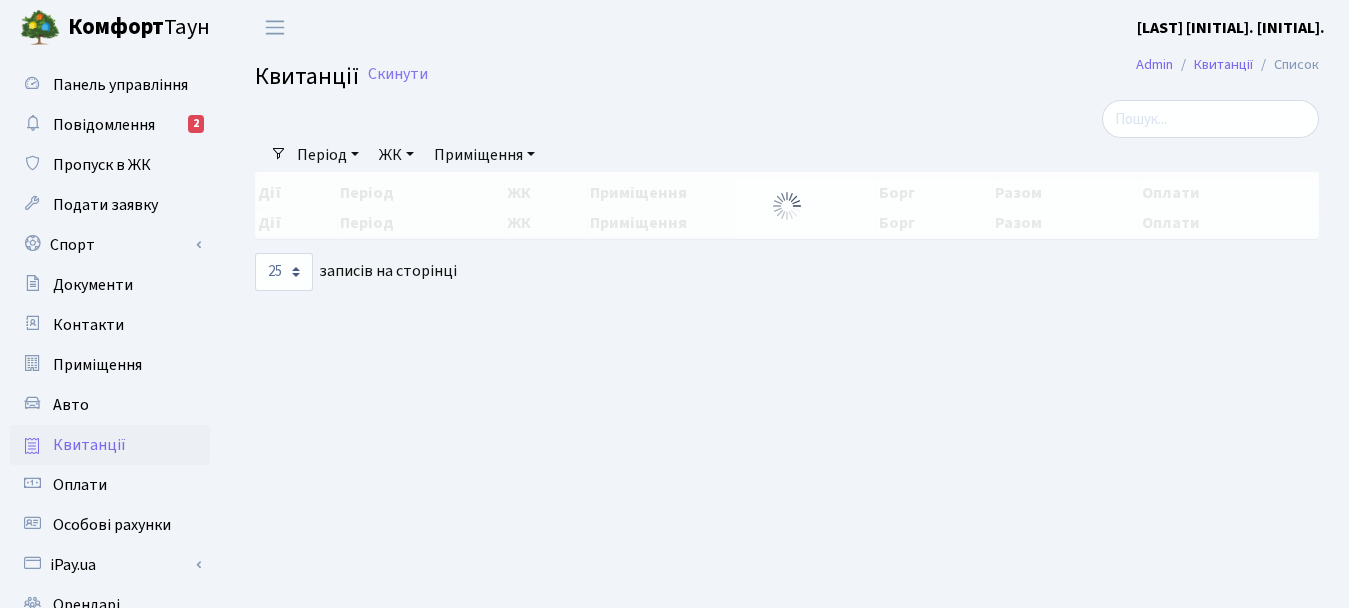 scroll, scrollTop: 0, scrollLeft: 0, axis: both 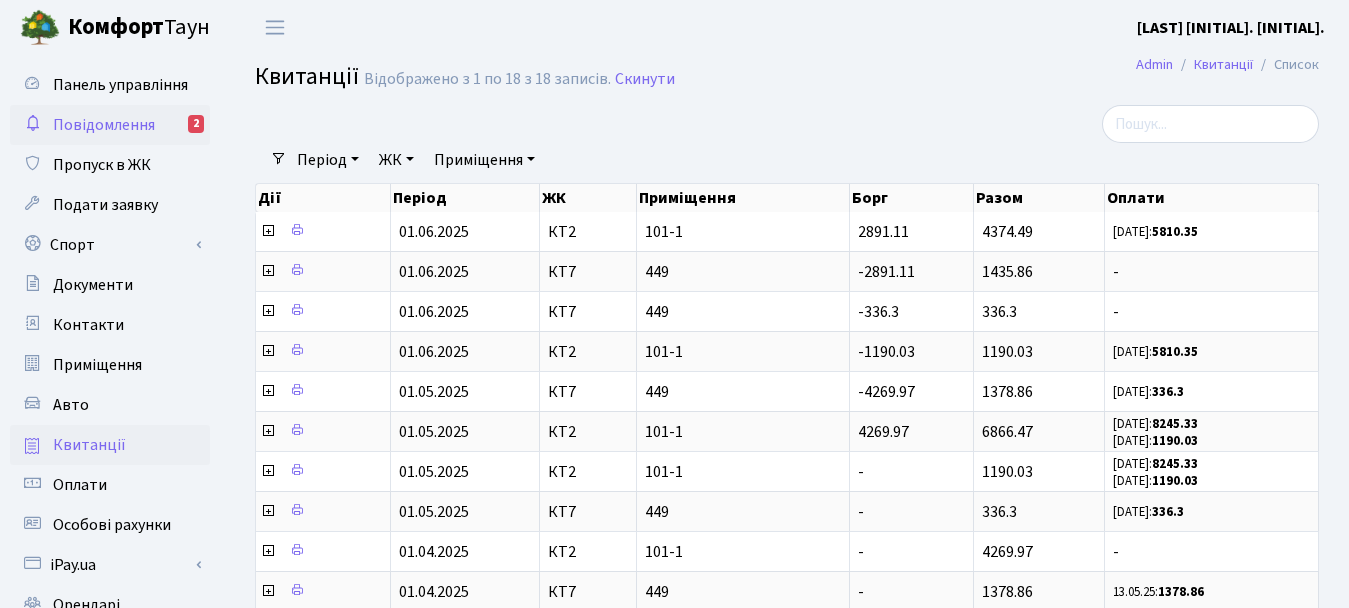 click on "Повідомлення" at bounding box center (104, 125) 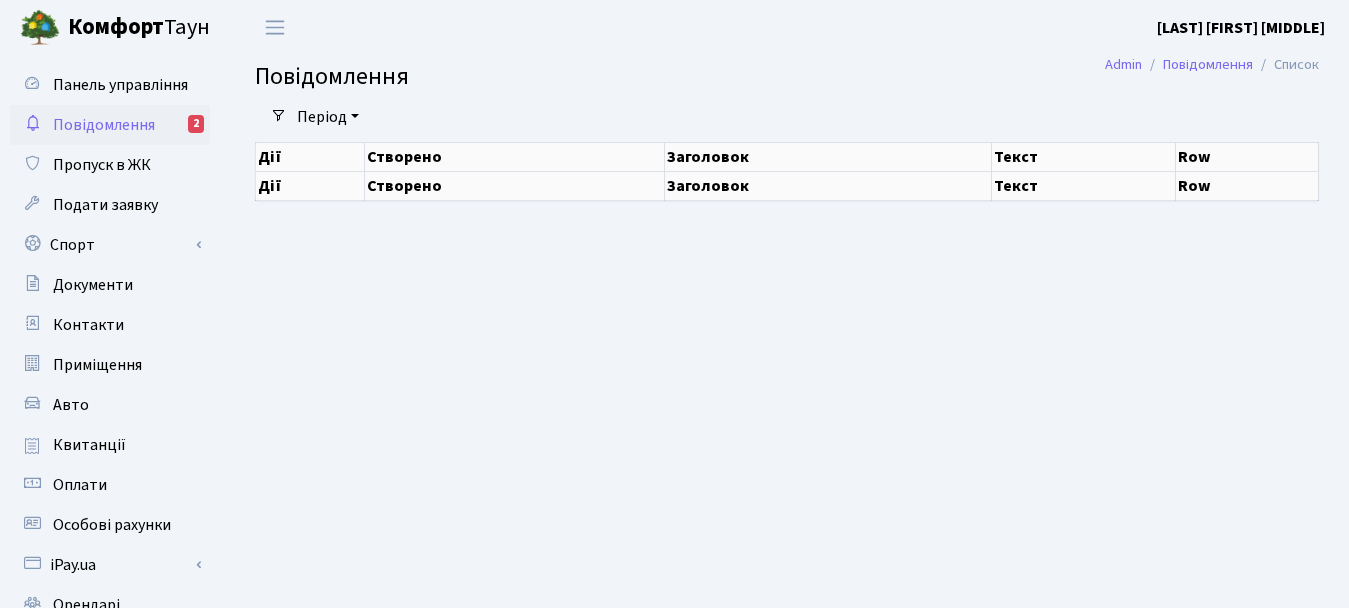 scroll, scrollTop: 0, scrollLeft: 0, axis: both 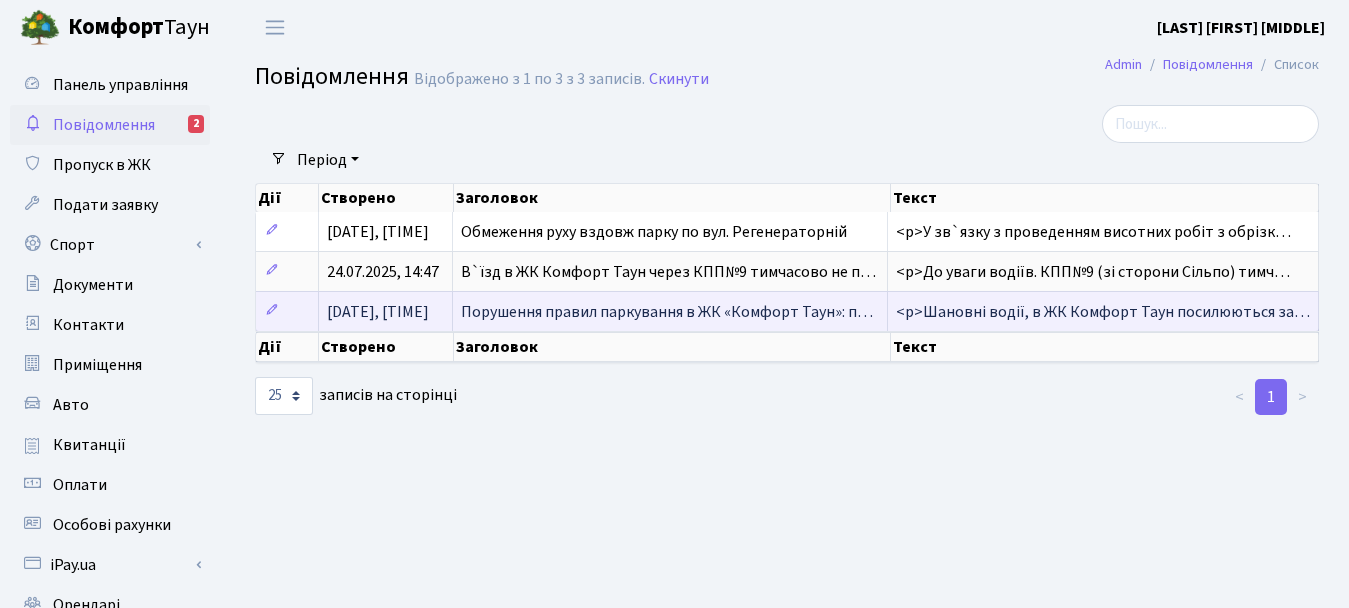 click on "Порушення правил паркування в ЖК «Комфорт Таун»: п…" at bounding box center [667, 312] 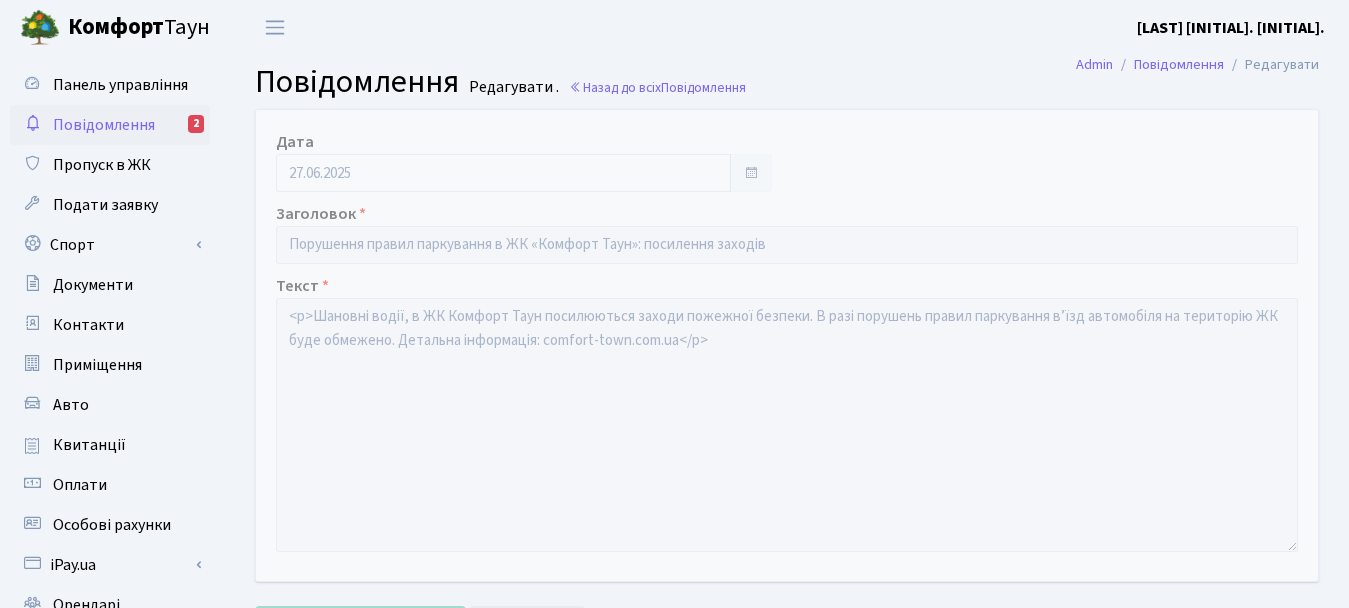 scroll, scrollTop: 0, scrollLeft: 0, axis: both 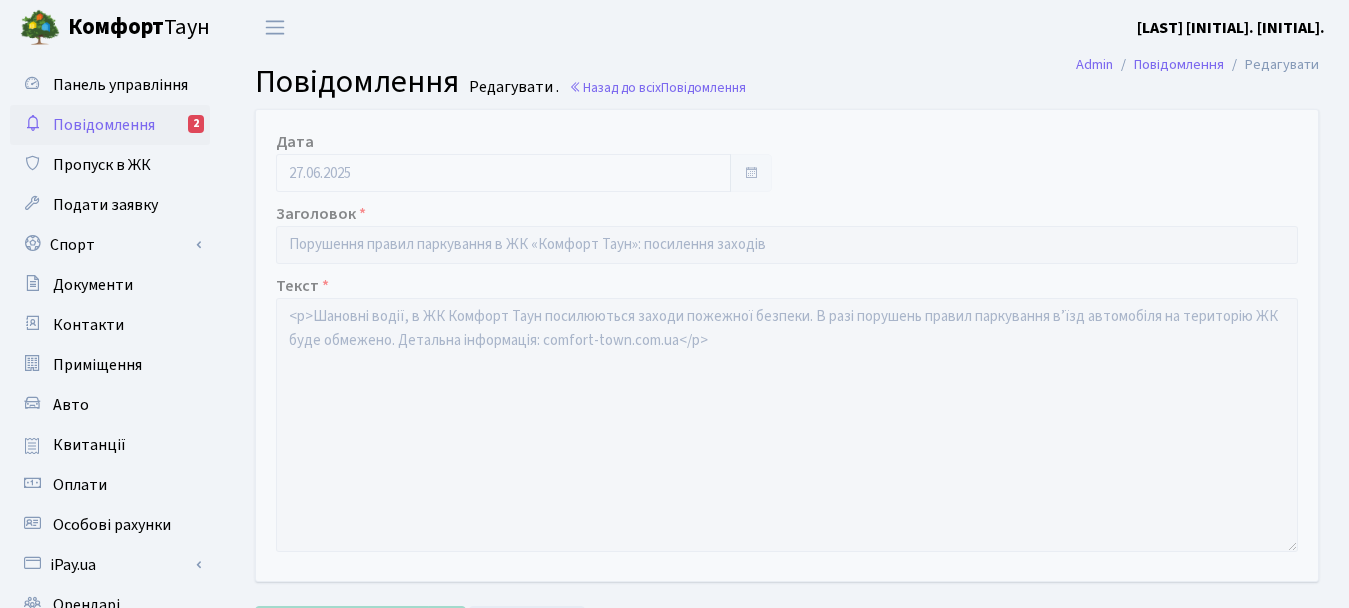 click on "Повідомлення" at bounding box center (104, 125) 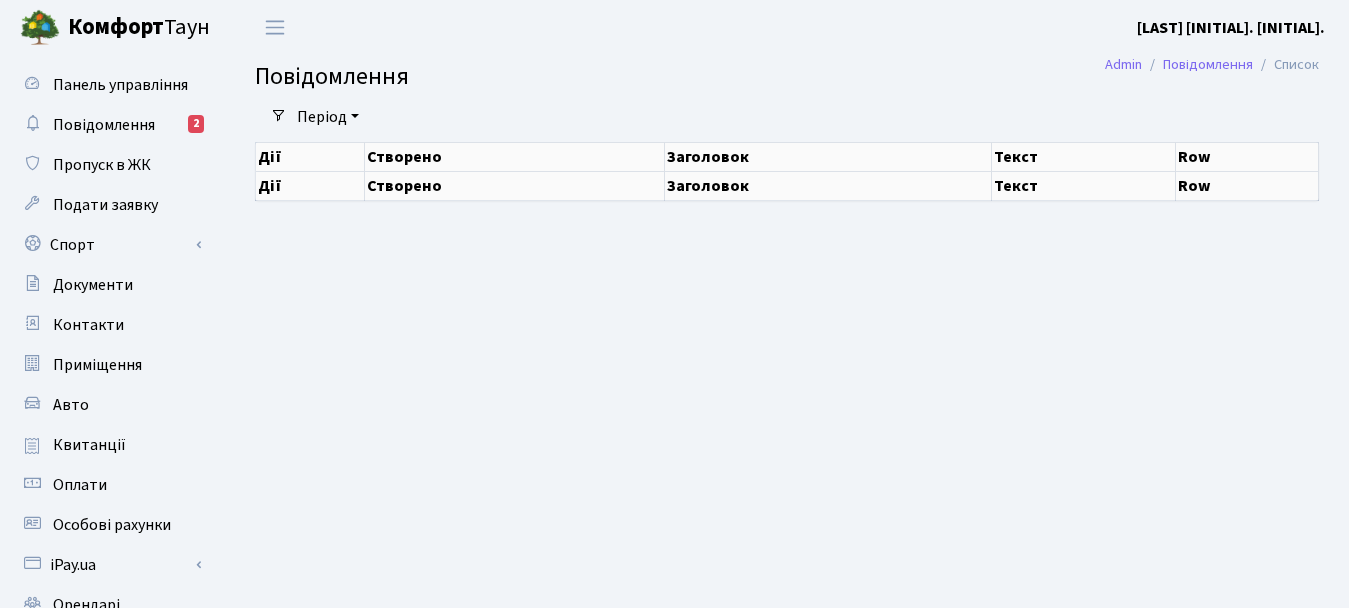 scroll, scrollTop: 0, scrollLeft: 0, axis: both 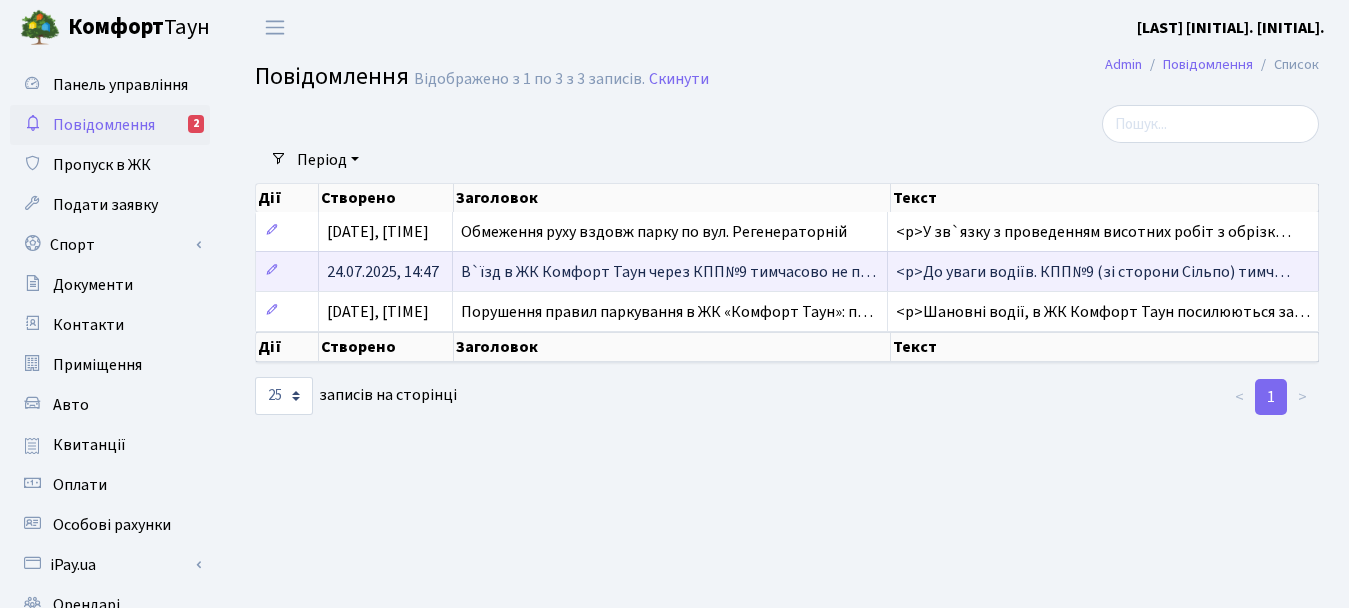 click on "В`їзд в ЖК Комфорт Таун через КПП№9 тимчасово не п…" at bounding box center (668, 272) 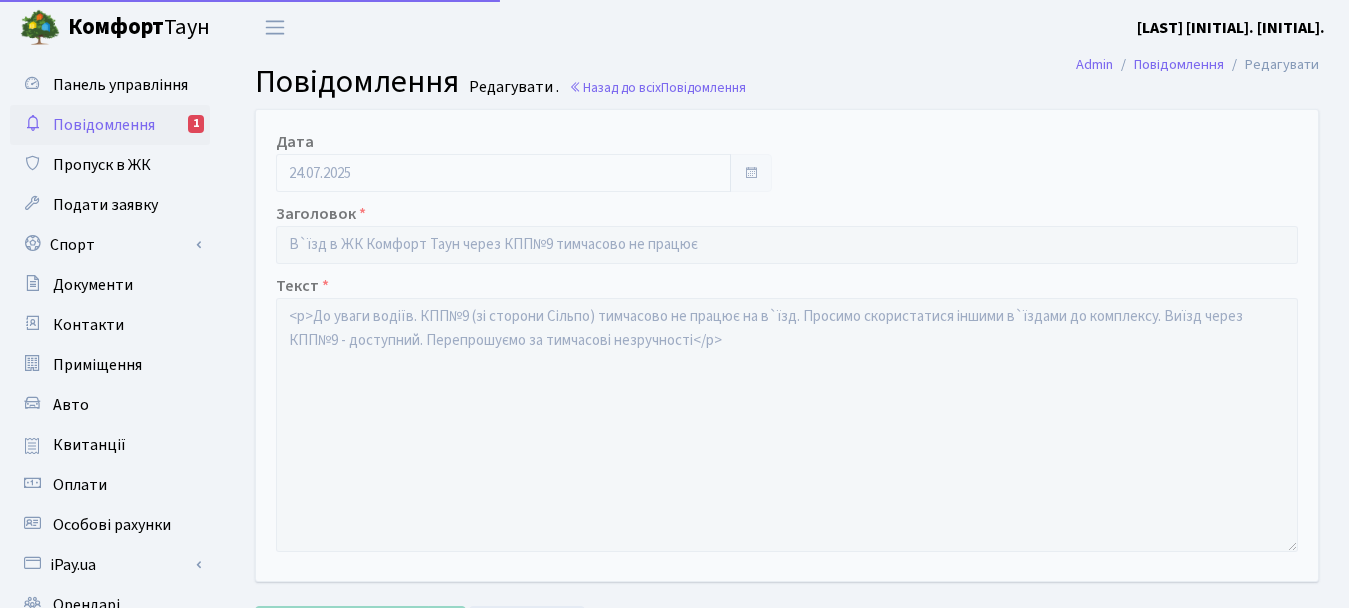 scroll, scrollTop: 0, scrollLeft: 0, axis: both 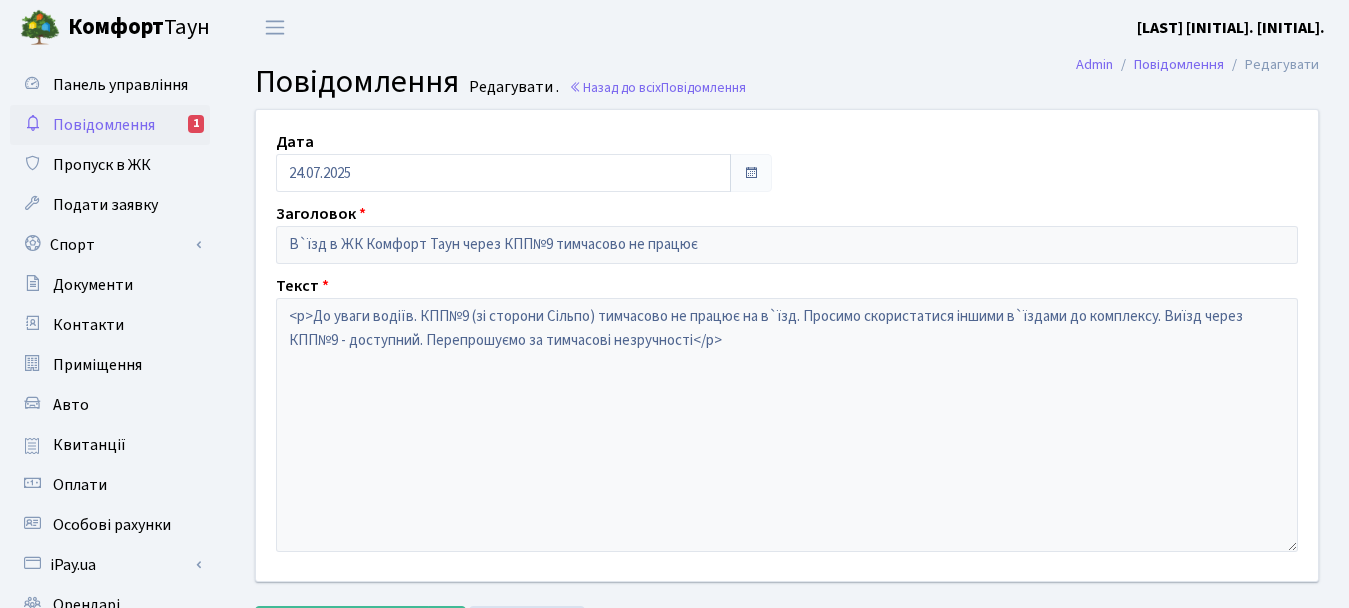 click on "Повідомлення 1" at bounding box center [110, 125] 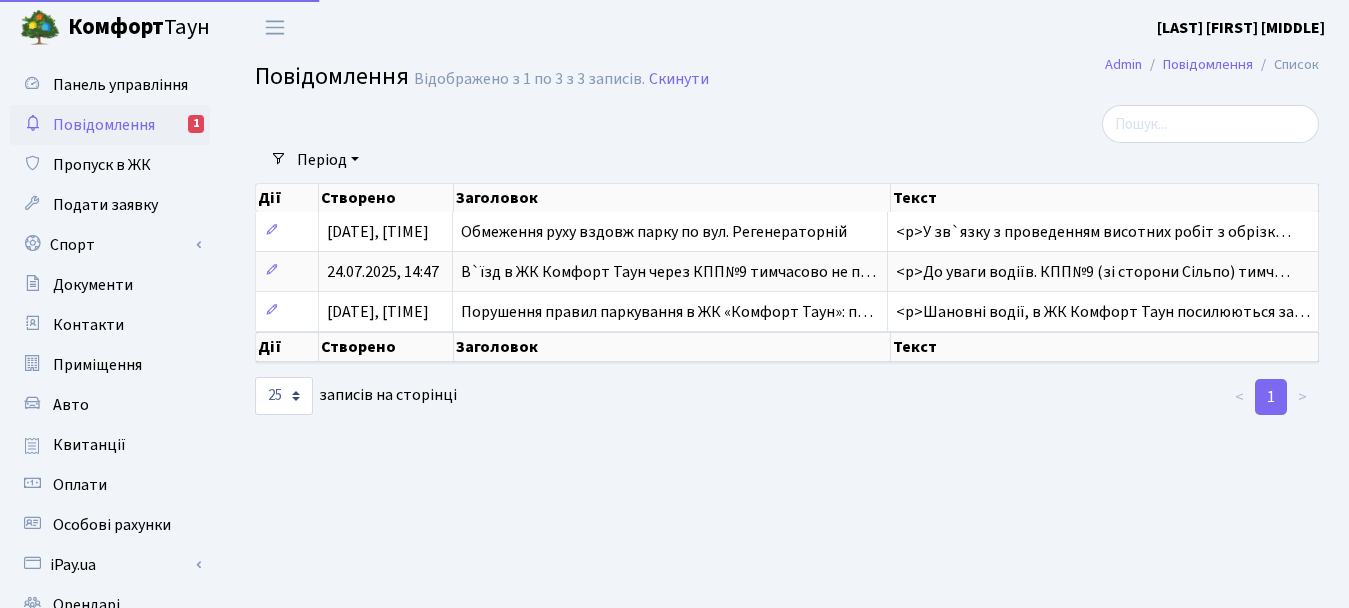 select on "25" 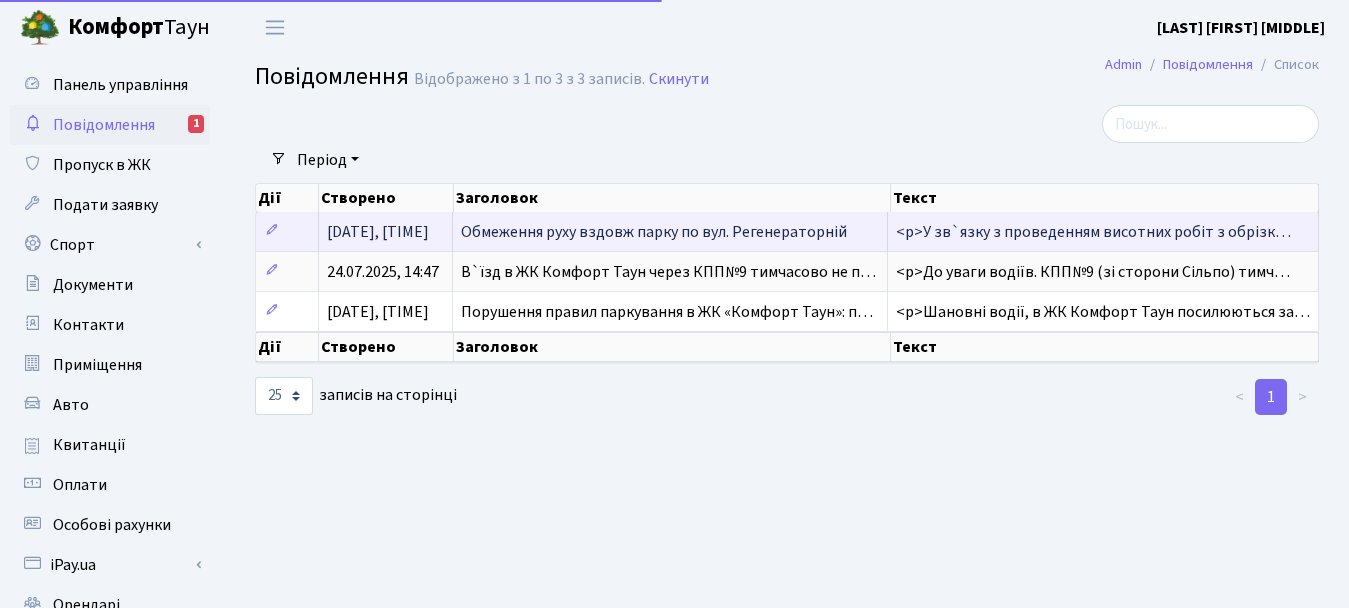 click on "Обмеження руху вздовж парку по вул. Регенераторній" at bounding box center (654, 232) 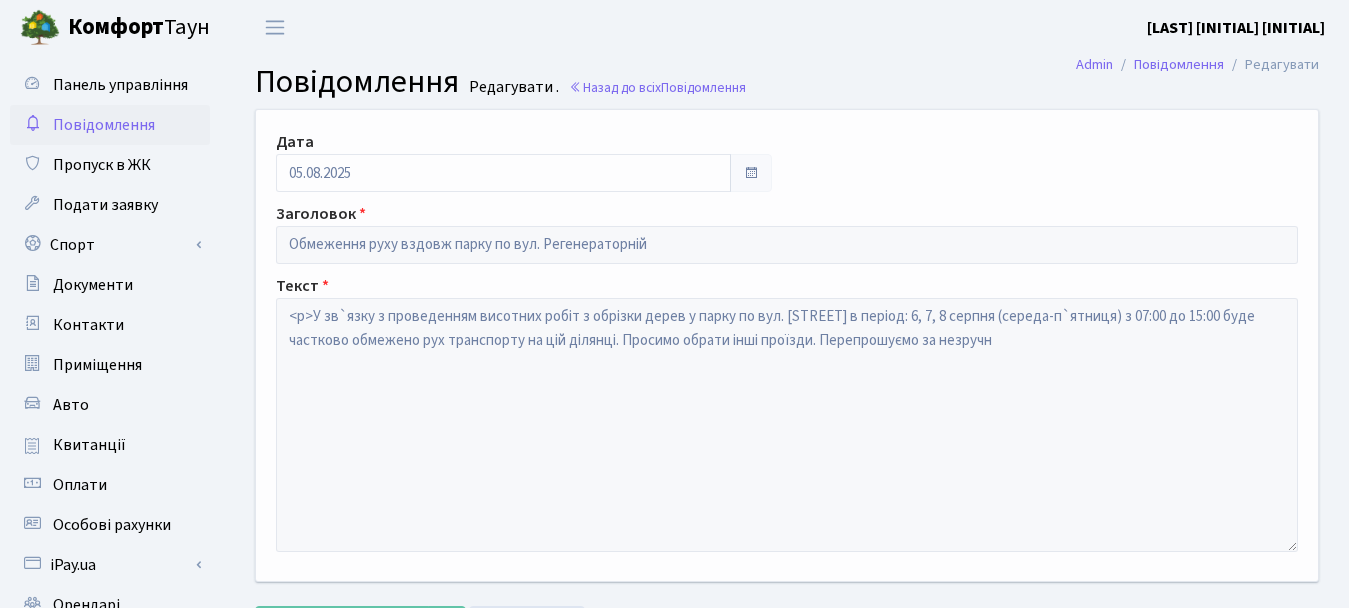 scroll, scrollTop: 0, scrollLeft: 0, axis: both 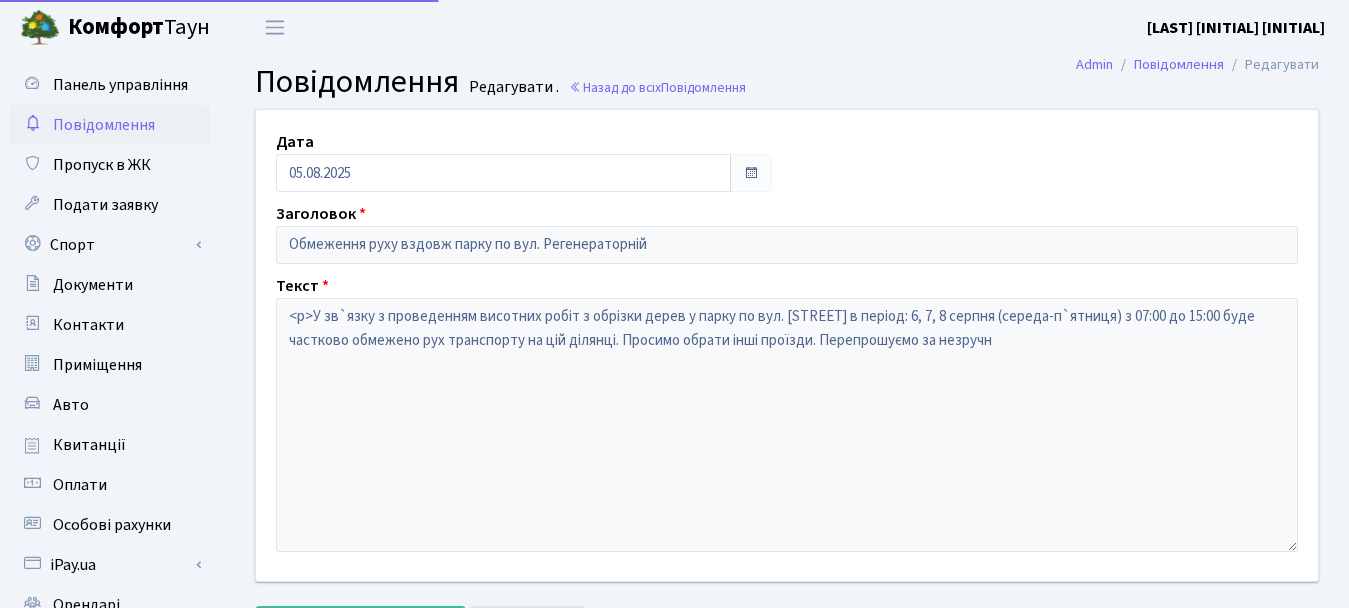 click on "Повідомлення" at bounding box center (104, 125) 